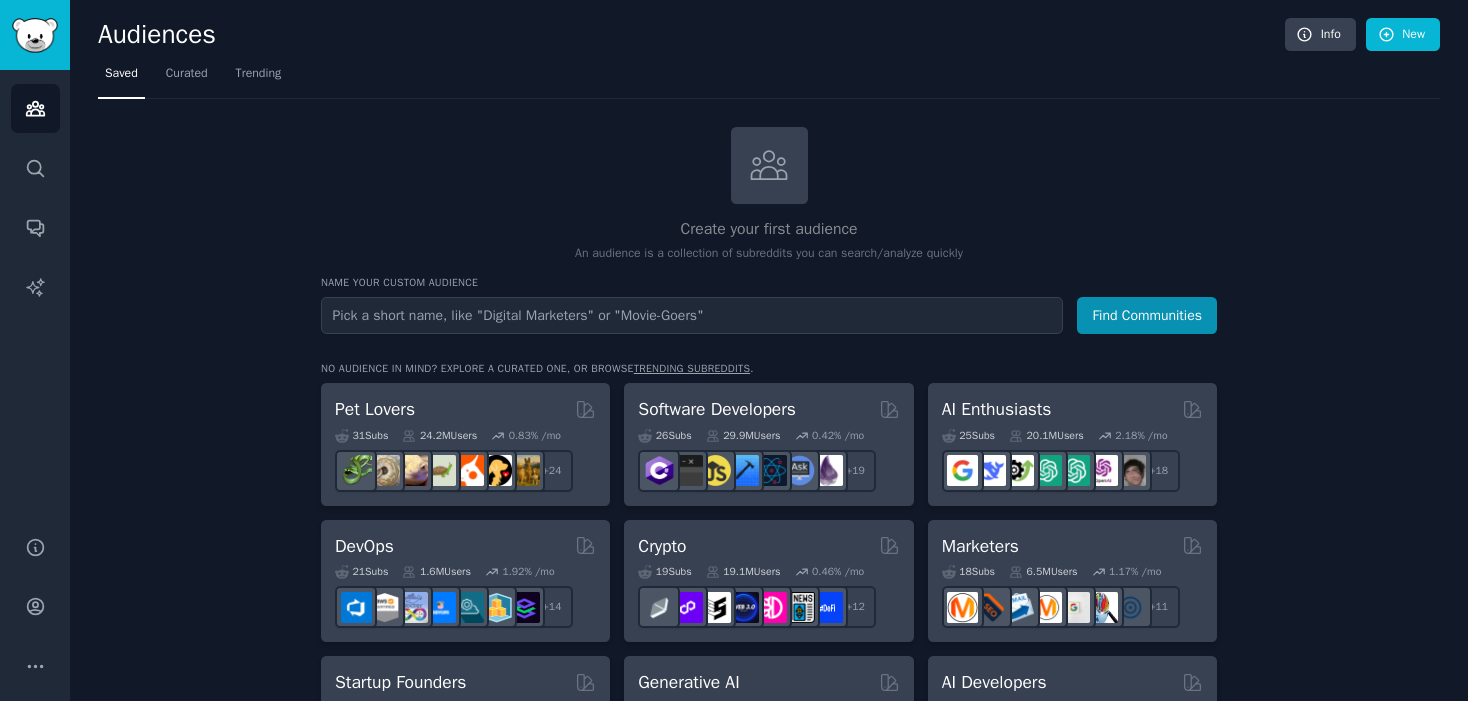 scroll, scrollTop: 0, scrollLeft: 0, axis: both 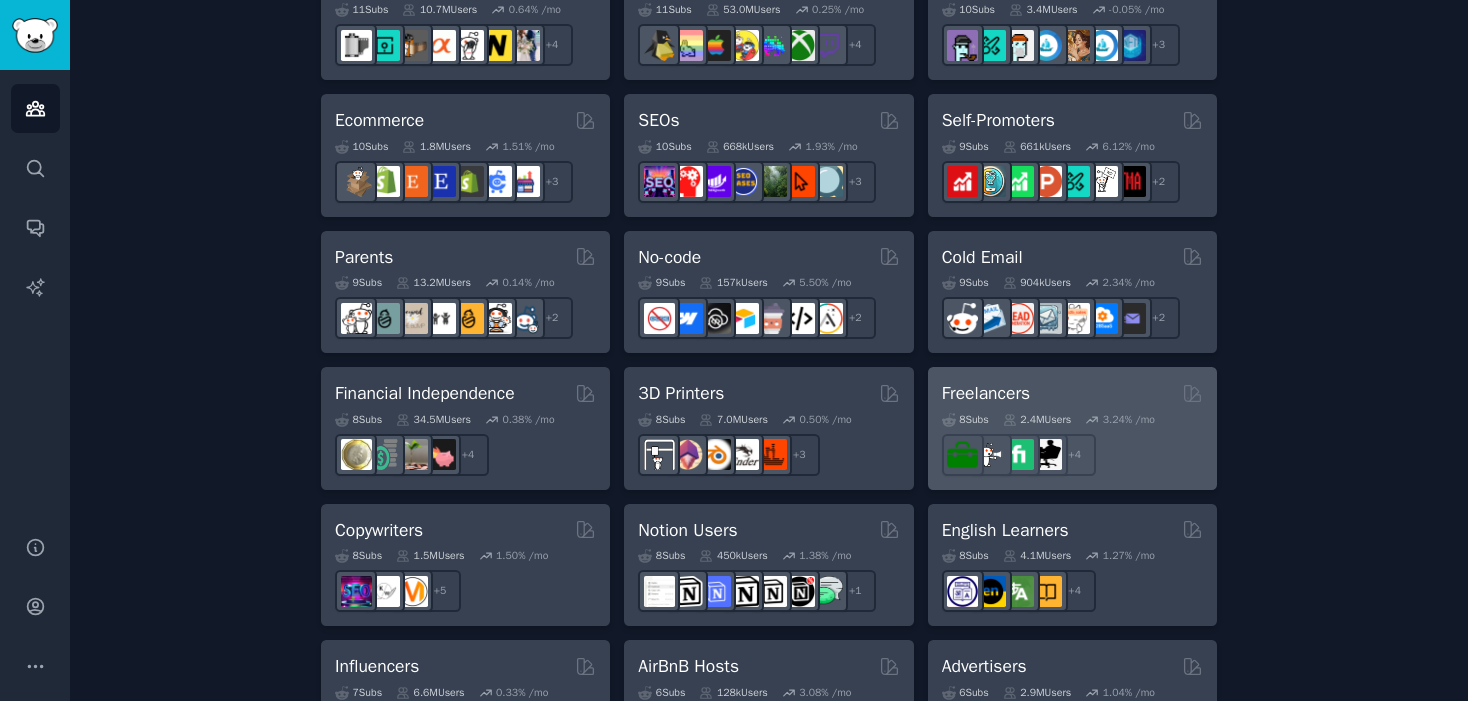 click on "Freelancers 8  Sub s 2.4M  Users 3.24 % /mo + 4" at bounding box center [1072, 428] 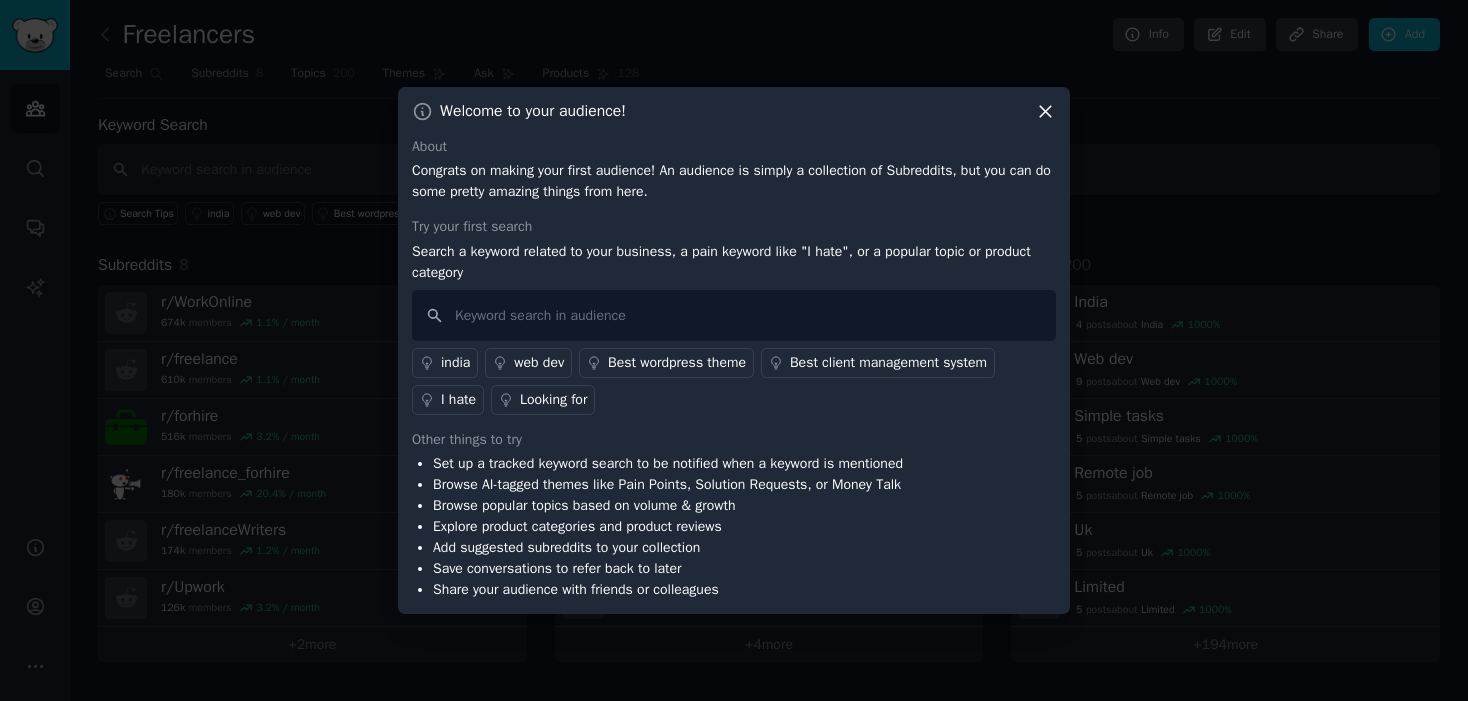 click 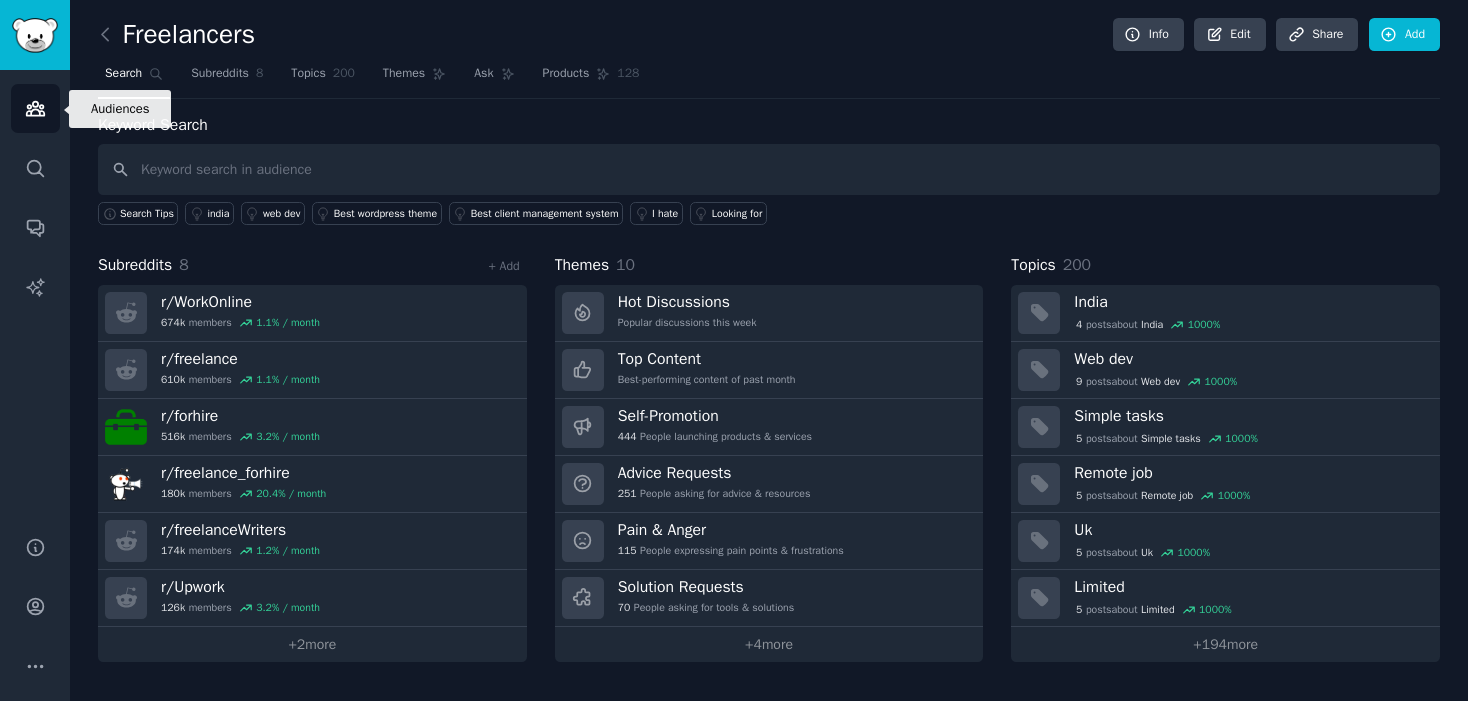 click 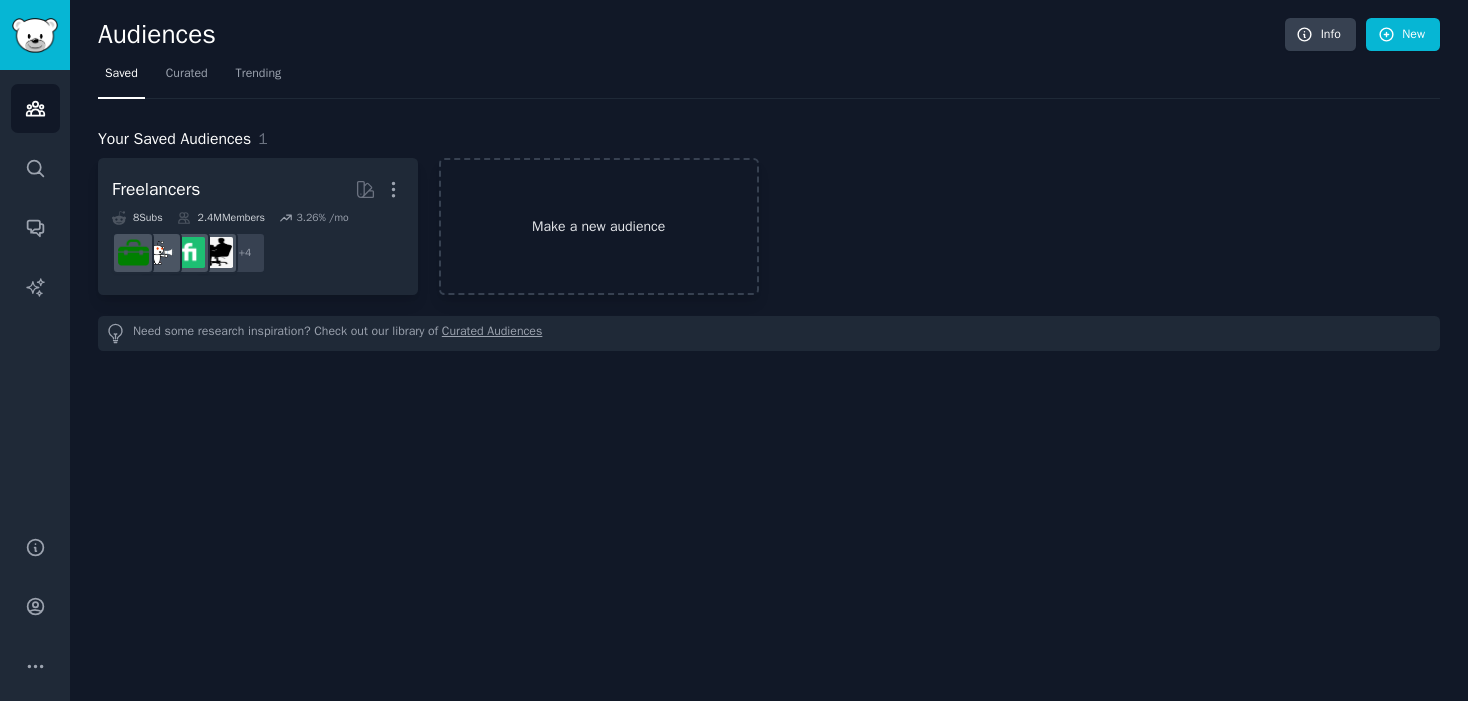 click on "Make a new audience" at bounding box center (599, 226) 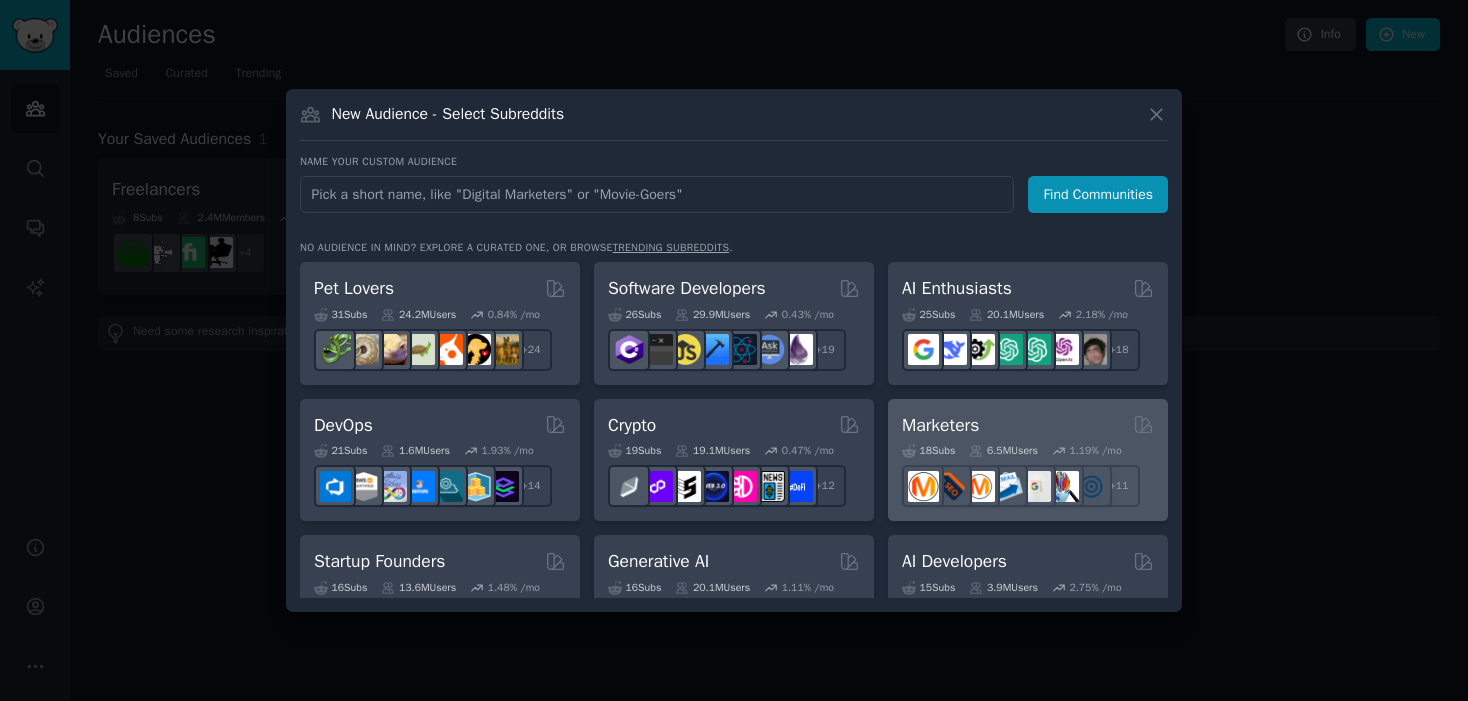 click on "Marketers" at bounding box center (1028, 425) 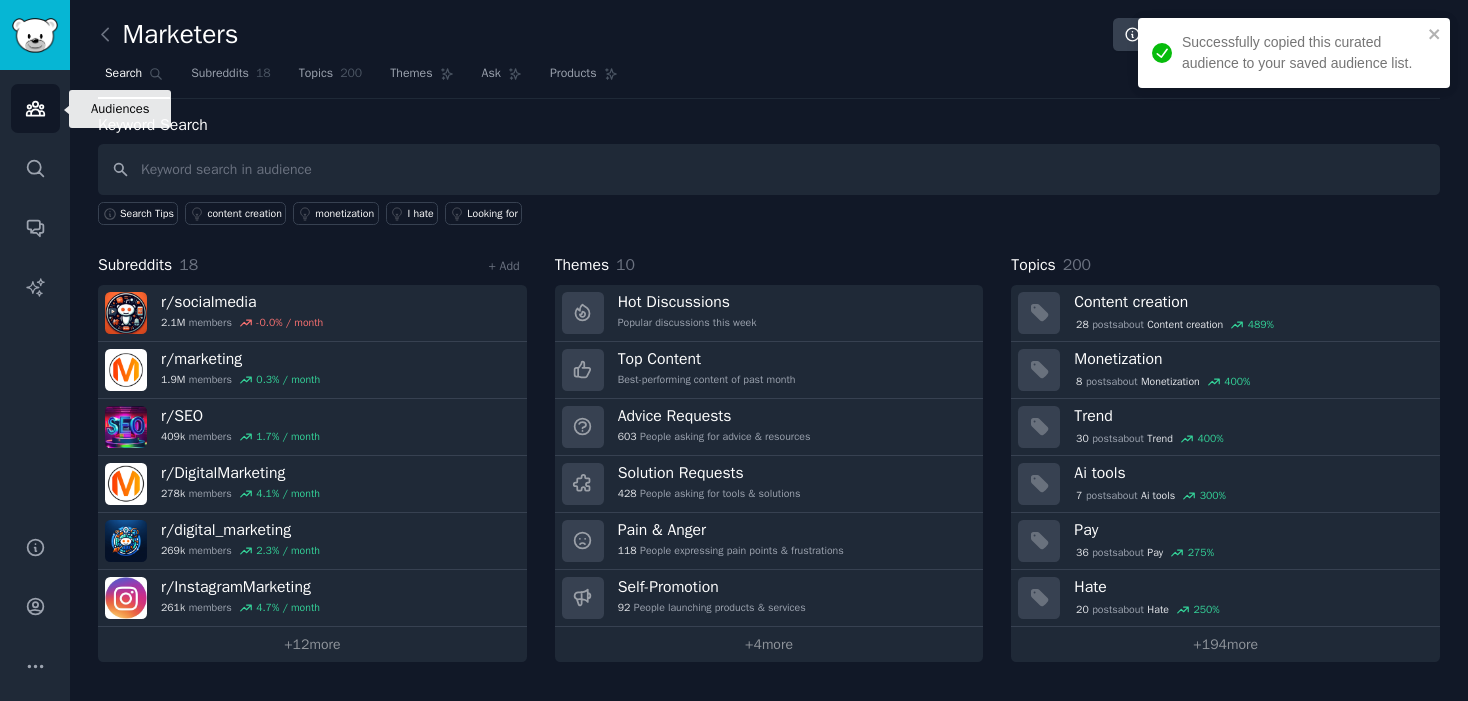 click on "Audiences" at bounding box center [35, 108] 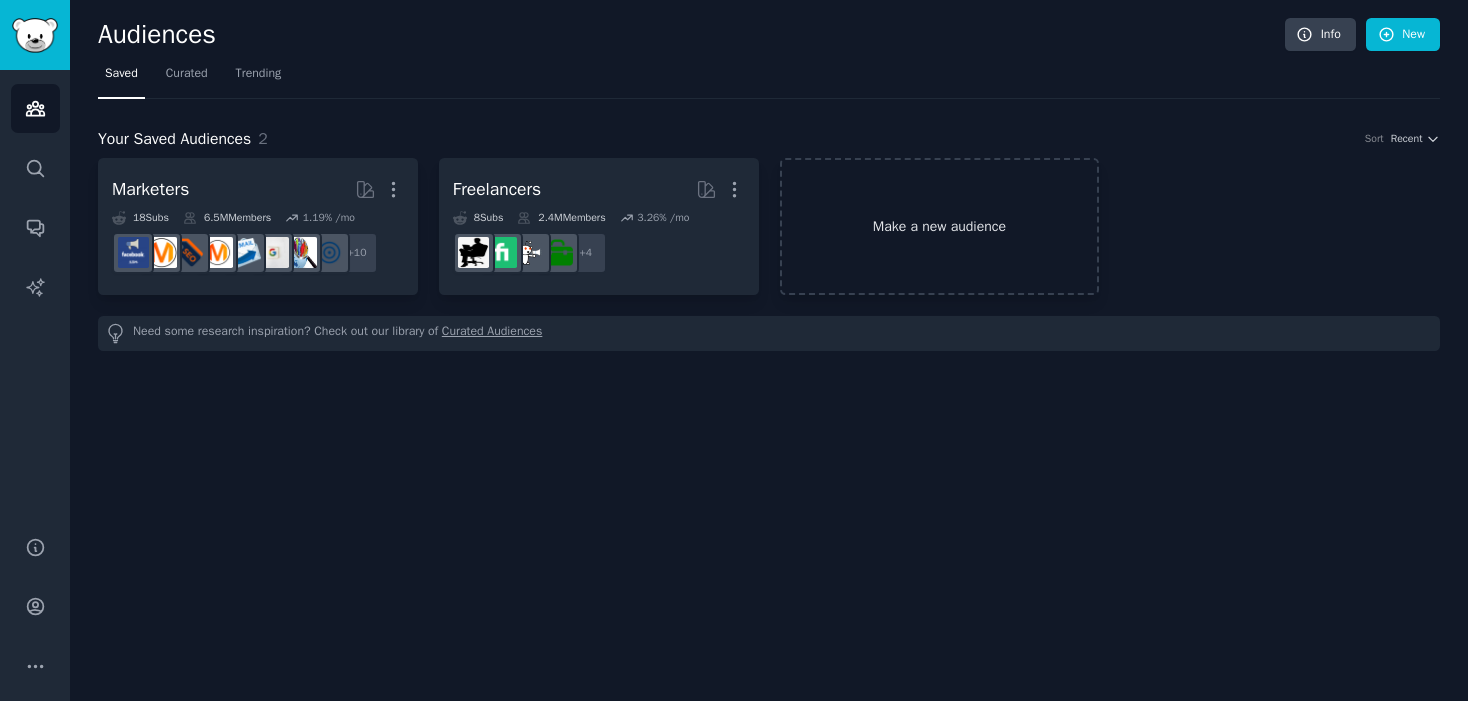 click on "Make a new audience" at bounding box center (940, 226) 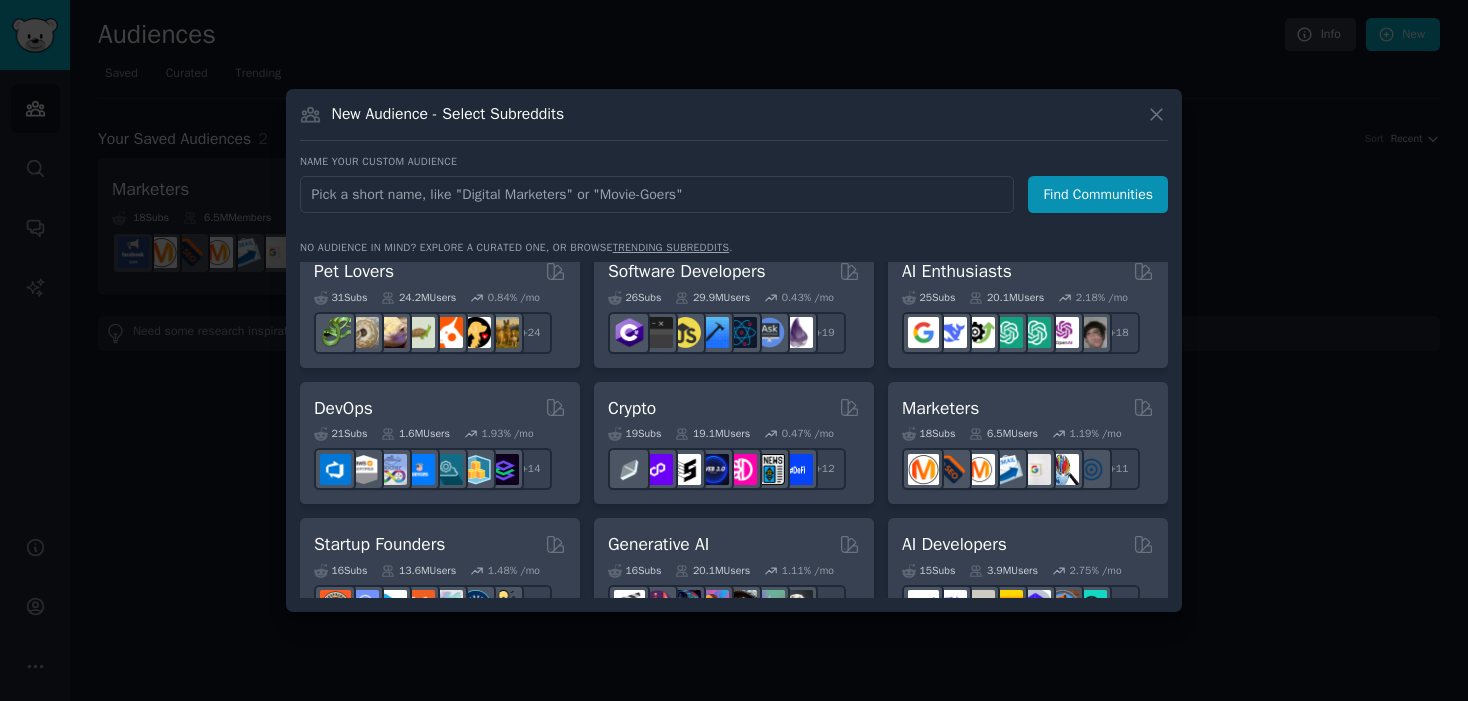 scroll, scrollTop: 0, scrollLeft: 0, axis: both 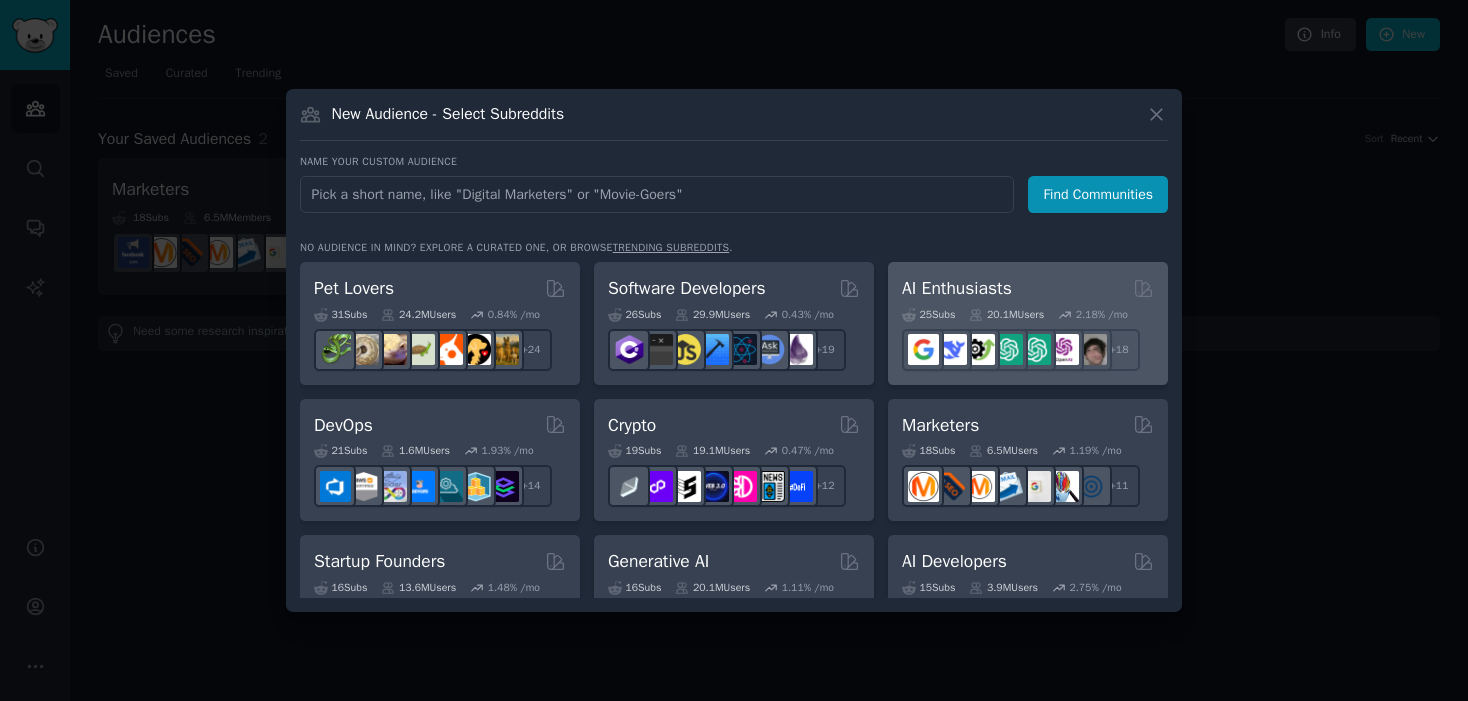 click on "AI Enthusiasts 25  Sub s 20.1M  Users 2.18 % /mo + 18" at bounding box center (1028, 323) 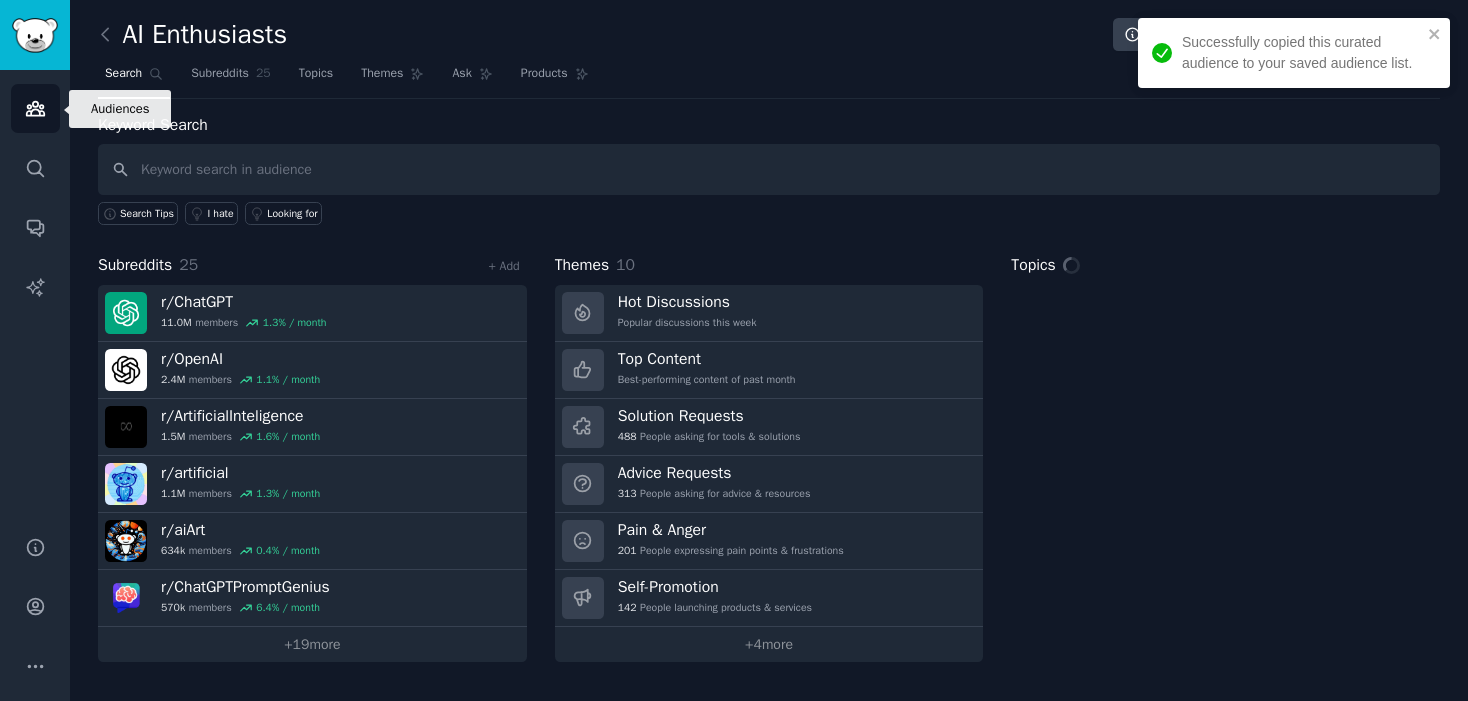 click 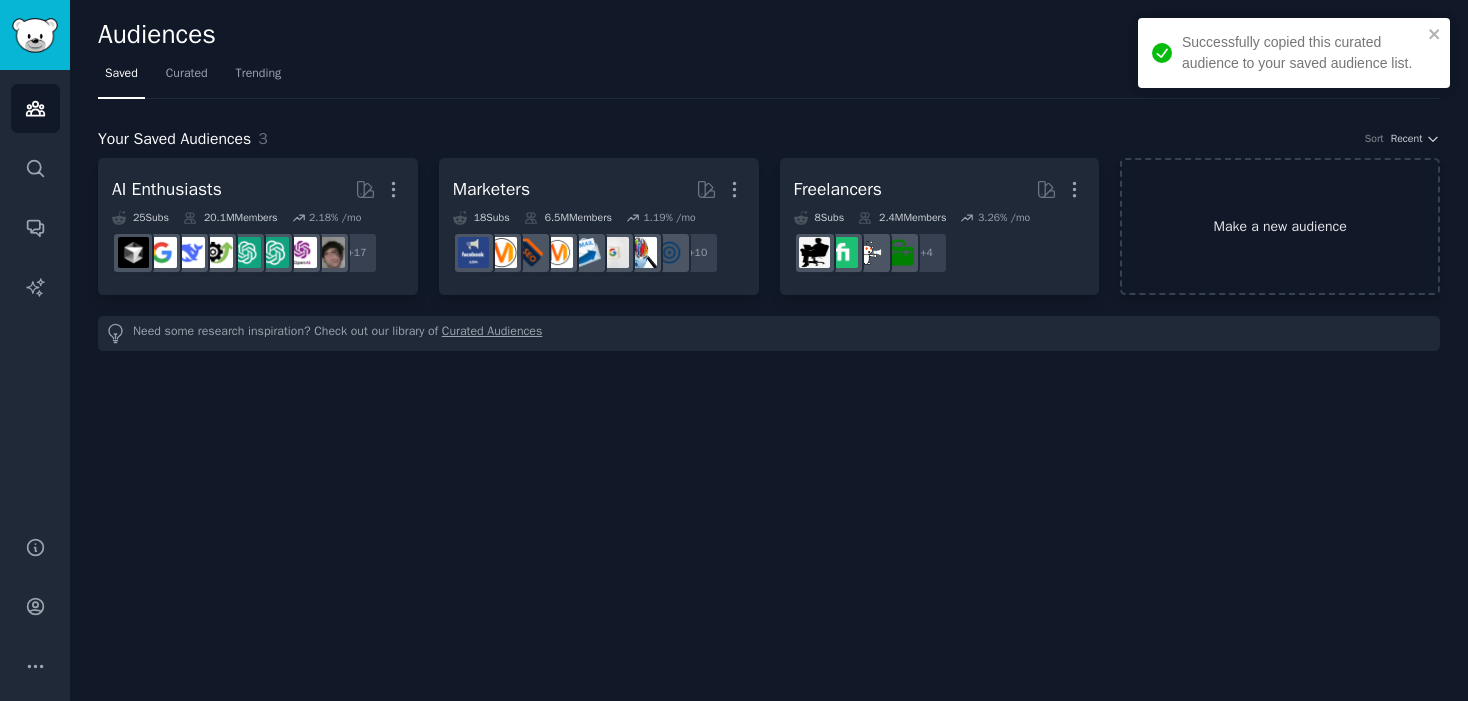 click on "Make a new audience" at bounding box center [1280, 226] 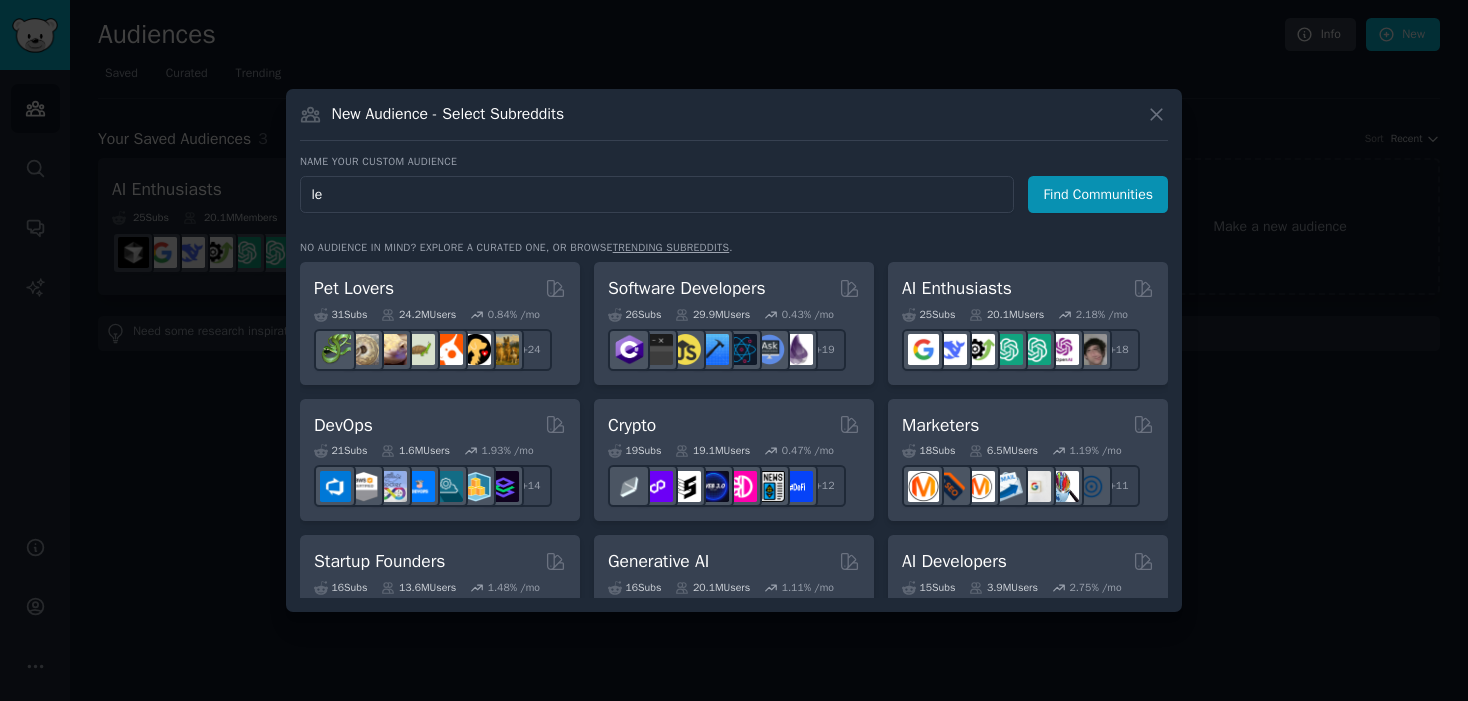 type on "l" 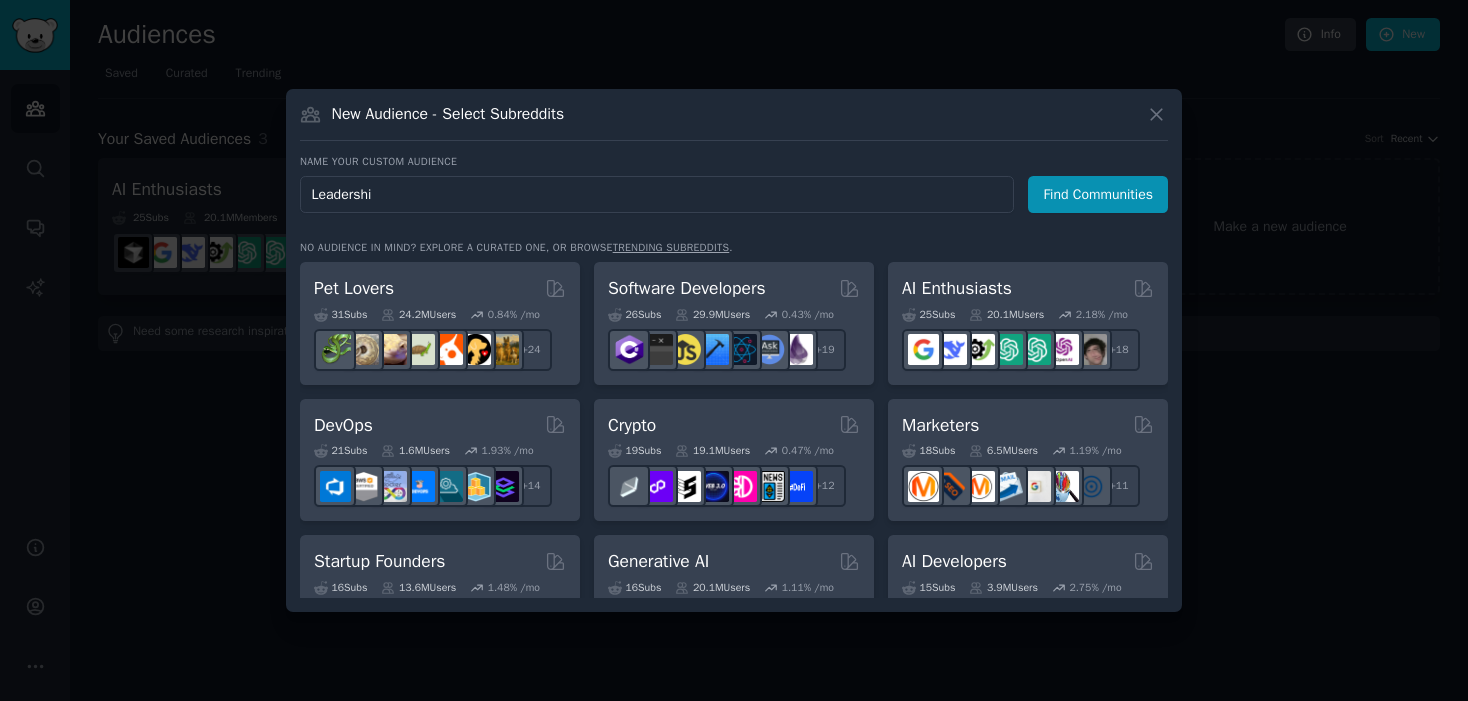 type on "Leadership" 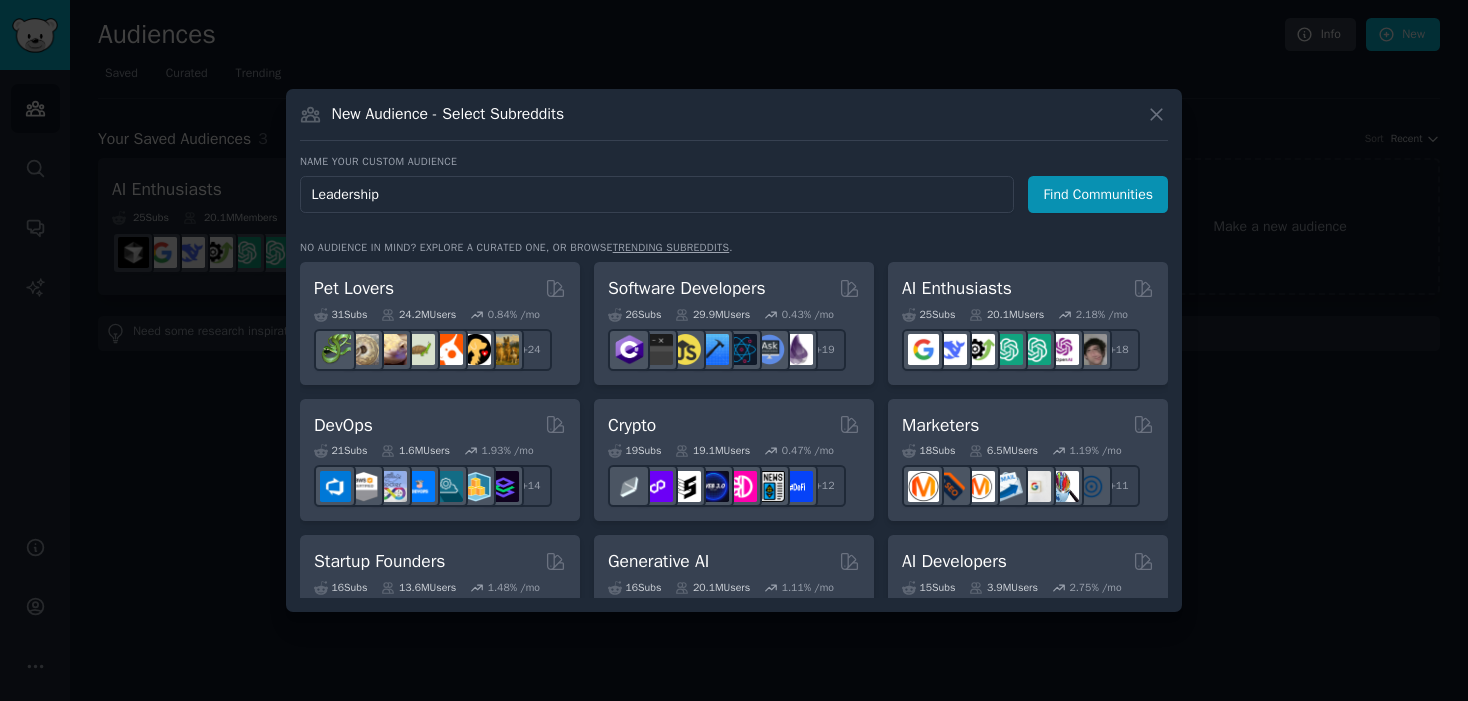click on "Find Communities" at bounding box center (1098, 194) 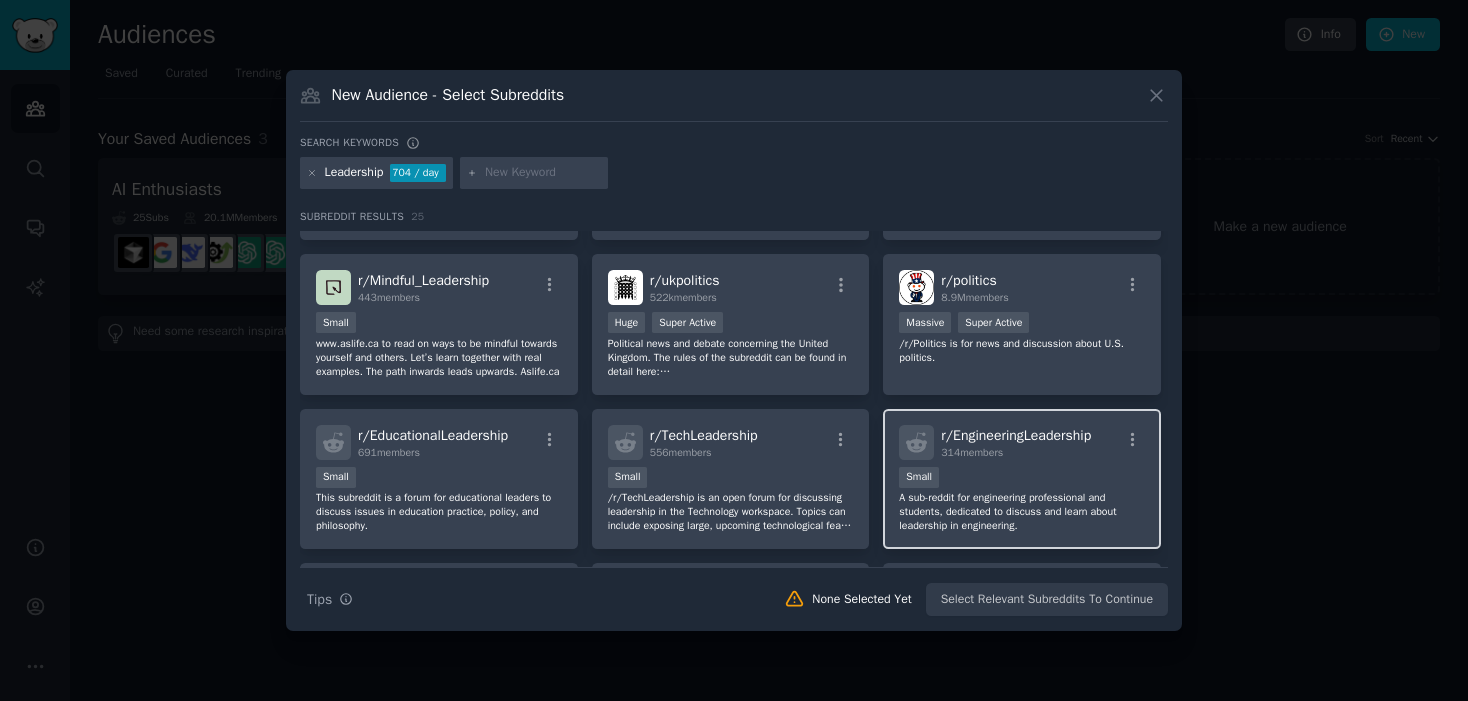 scroll, scrollTop: 0, scrollLeft: 0, axis: both 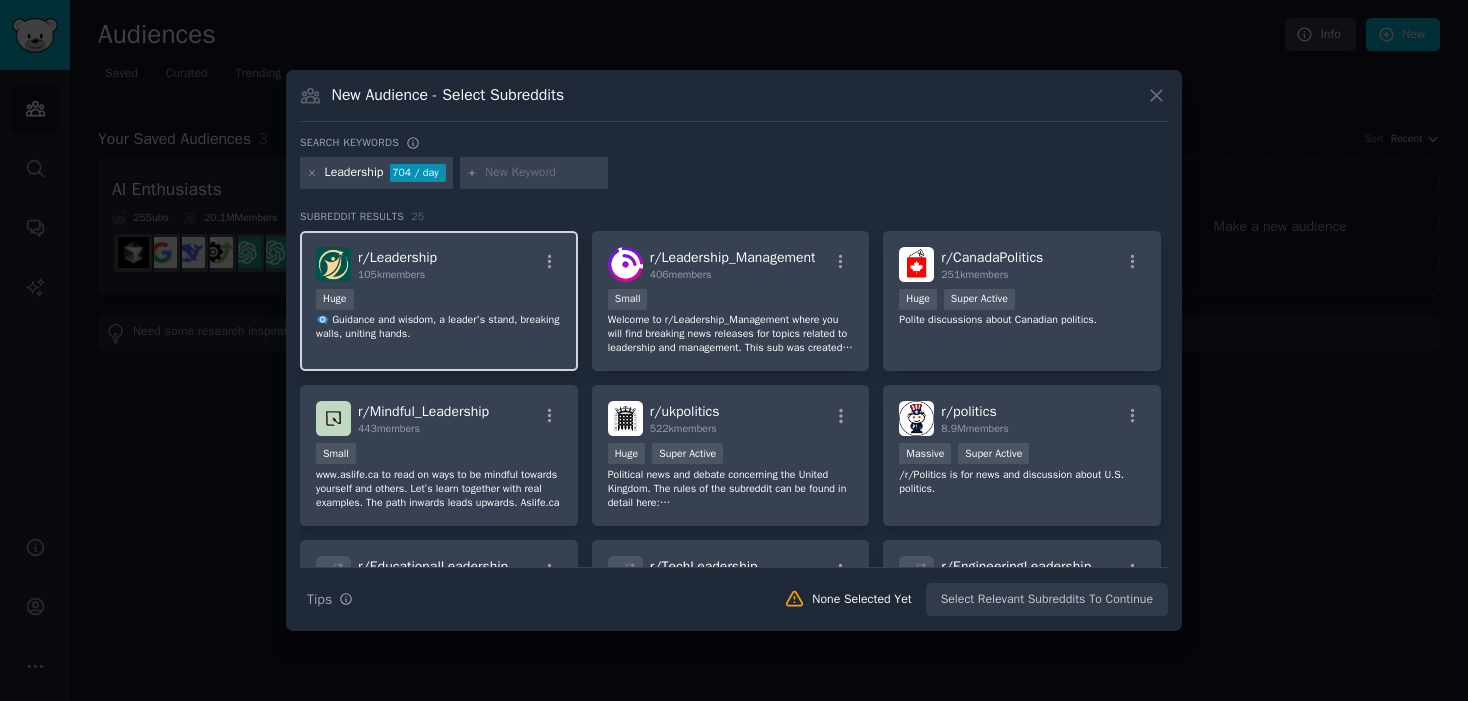 click on "r/ Leadership 105k  members" at bounding box center [439, 264] 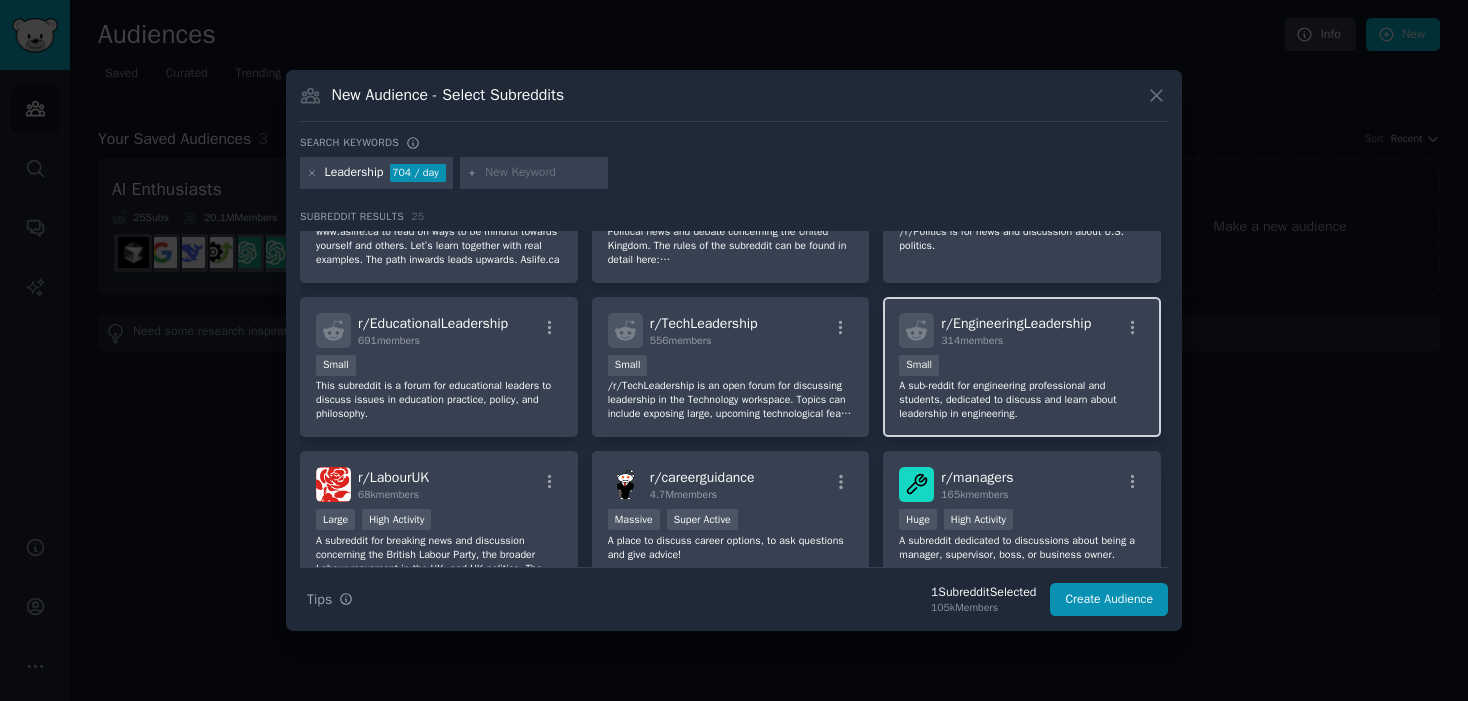scroll, scrollTop: 364, scrollLeft: 0, axis: vertical 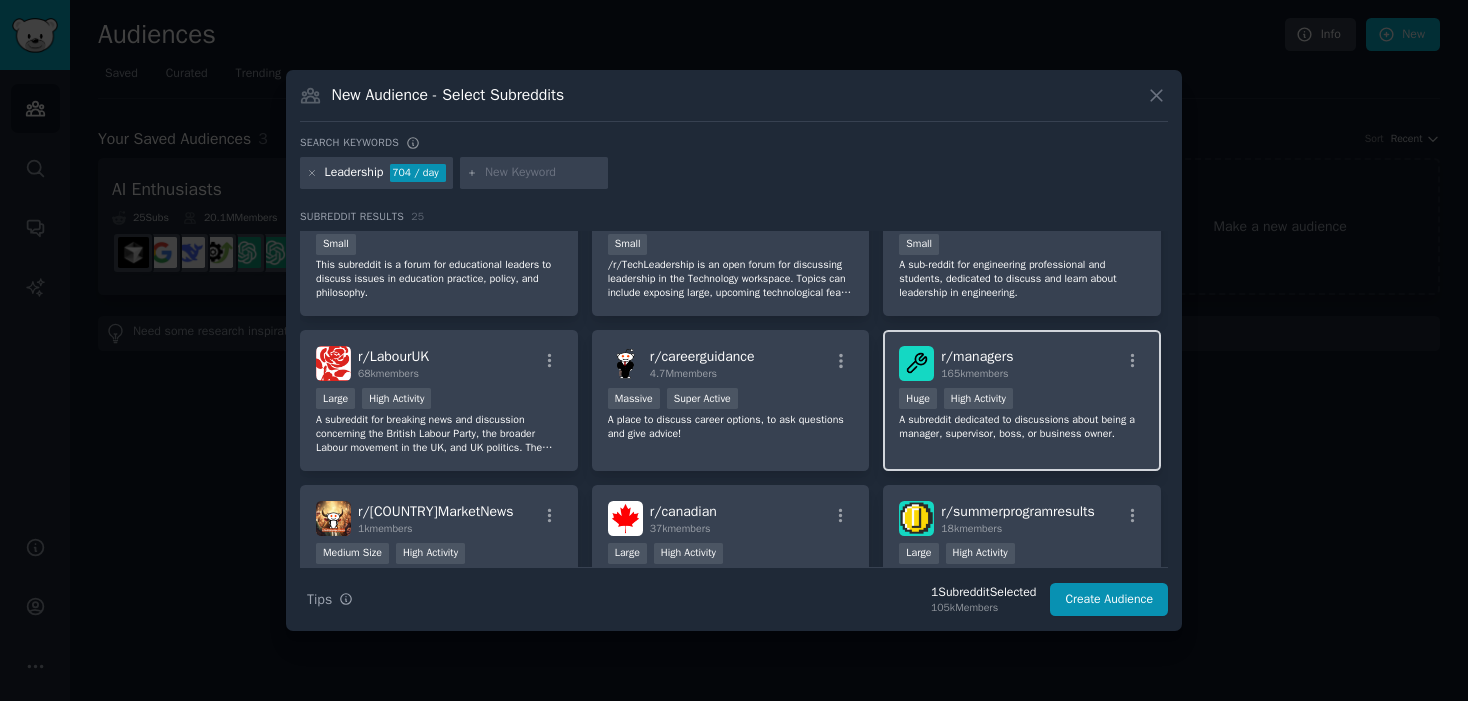 click on ">= 80th percentile for submissions / day Huge High Activity" at bounding box center (1022, 400) 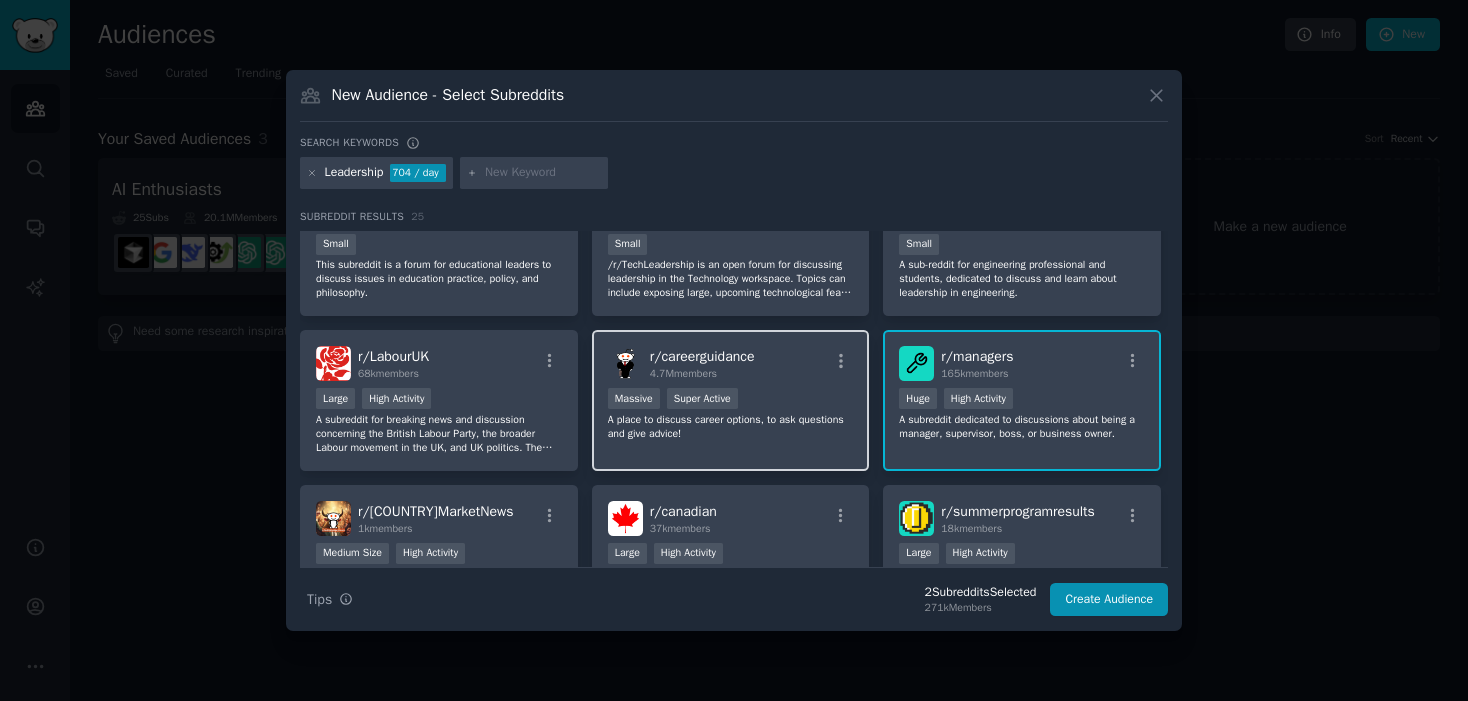 click on "r/ careerguidance 4.7M  members >= 95th percentile for submissions / day Massive Super Active A place to discuss career options, to ask questions and give advice!" at bounding box center (731, 400) 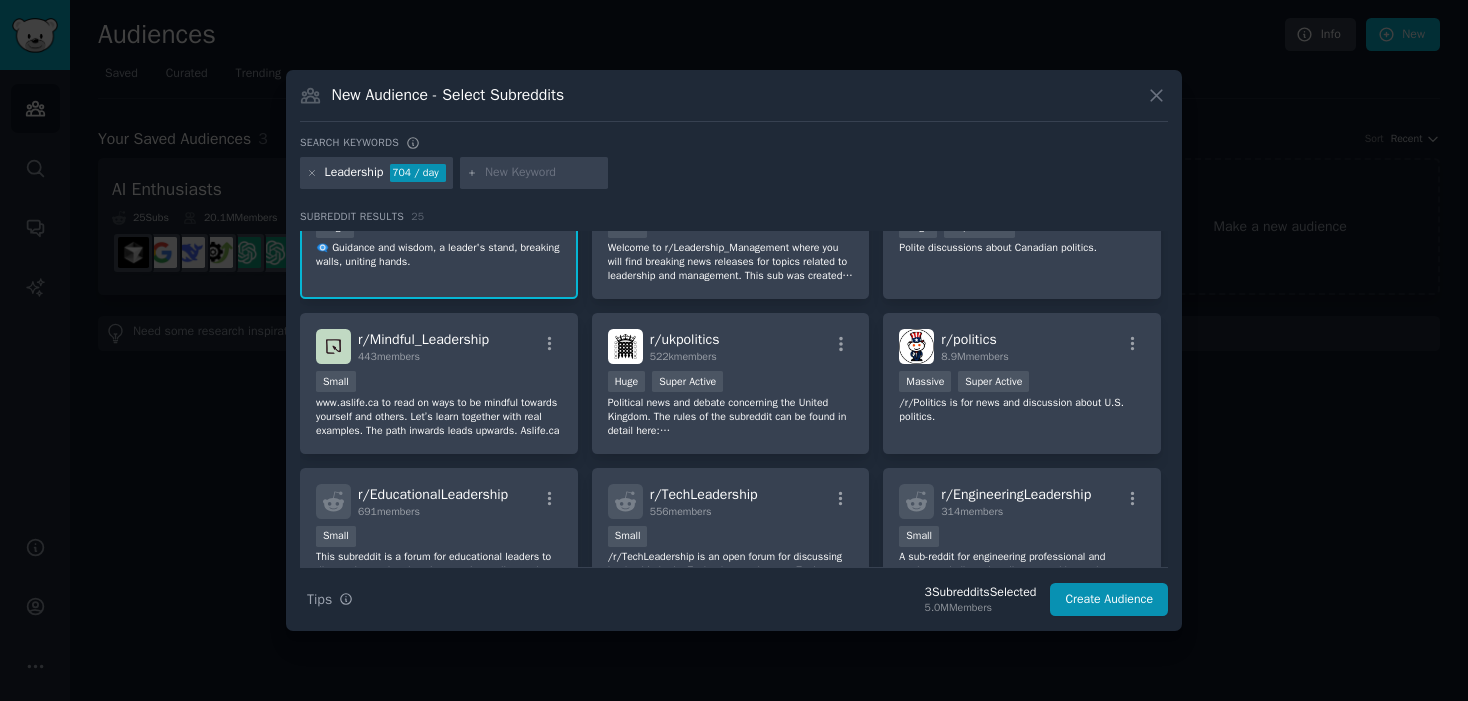 scroll, scrollTop: 0, scrollLeft: 0, axis: both 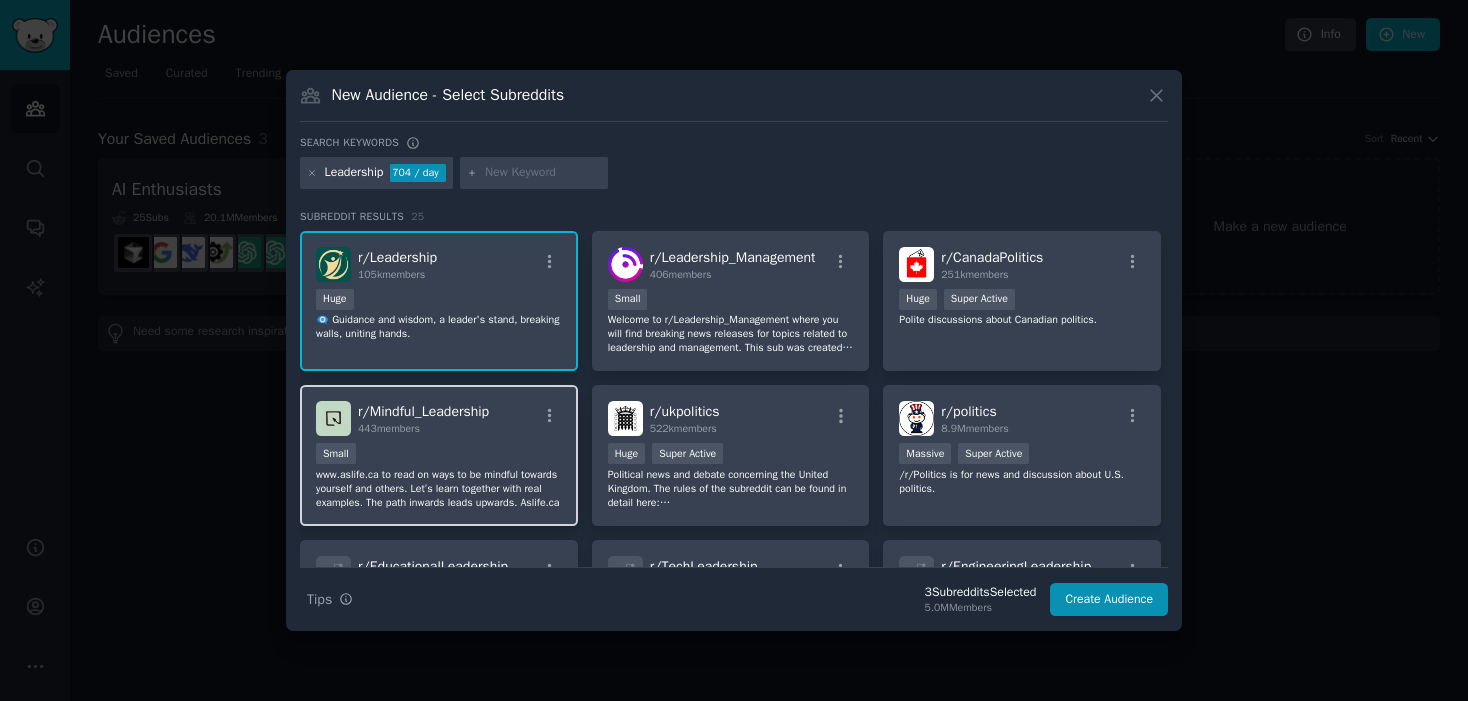 click on "r/ Mindful_Leadership 443  members Small www.aslife.ca to read on ways to be mindful towards yourself and others. Let’s learn together with real examples. The path inwards leads upwards. Aslife.ca" at bounding box center [439, 455] 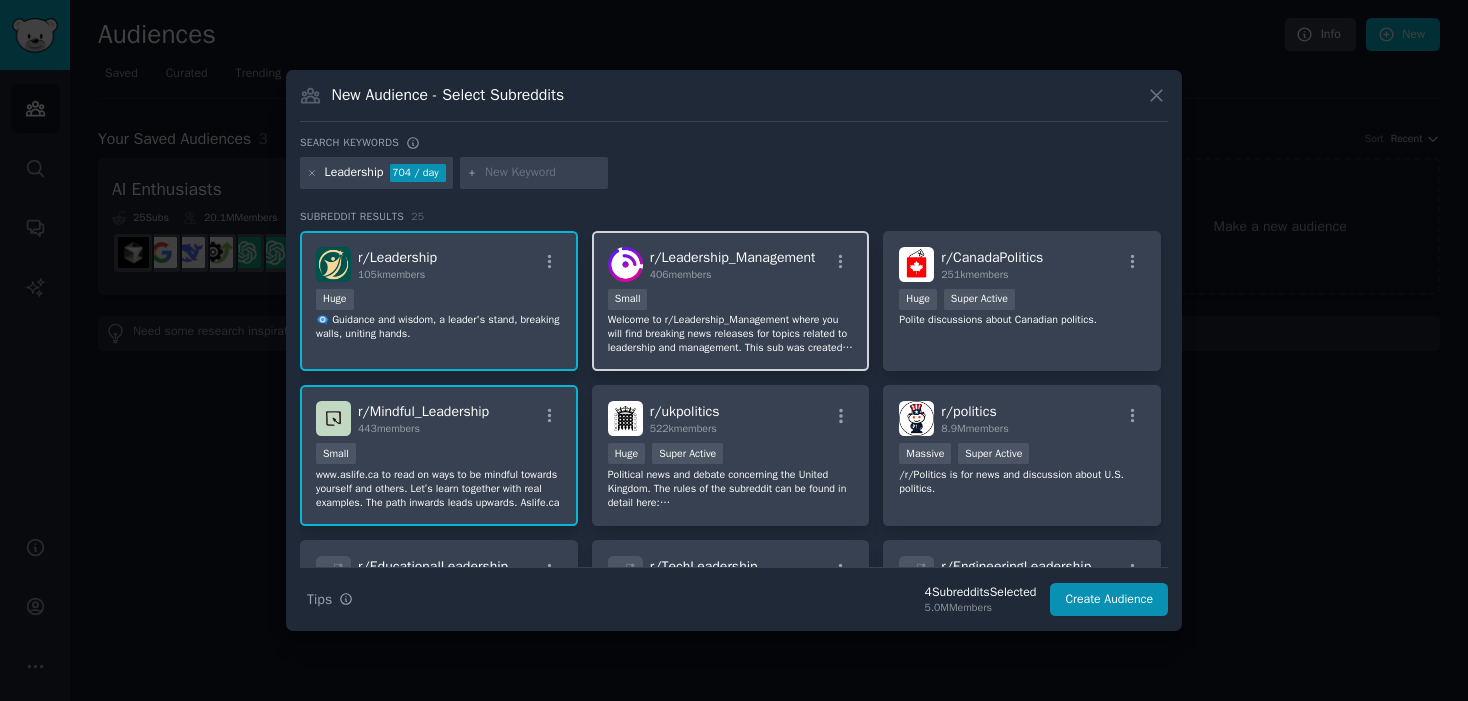click on "100 - 1000 members Small" at bounding box center [731, 301] 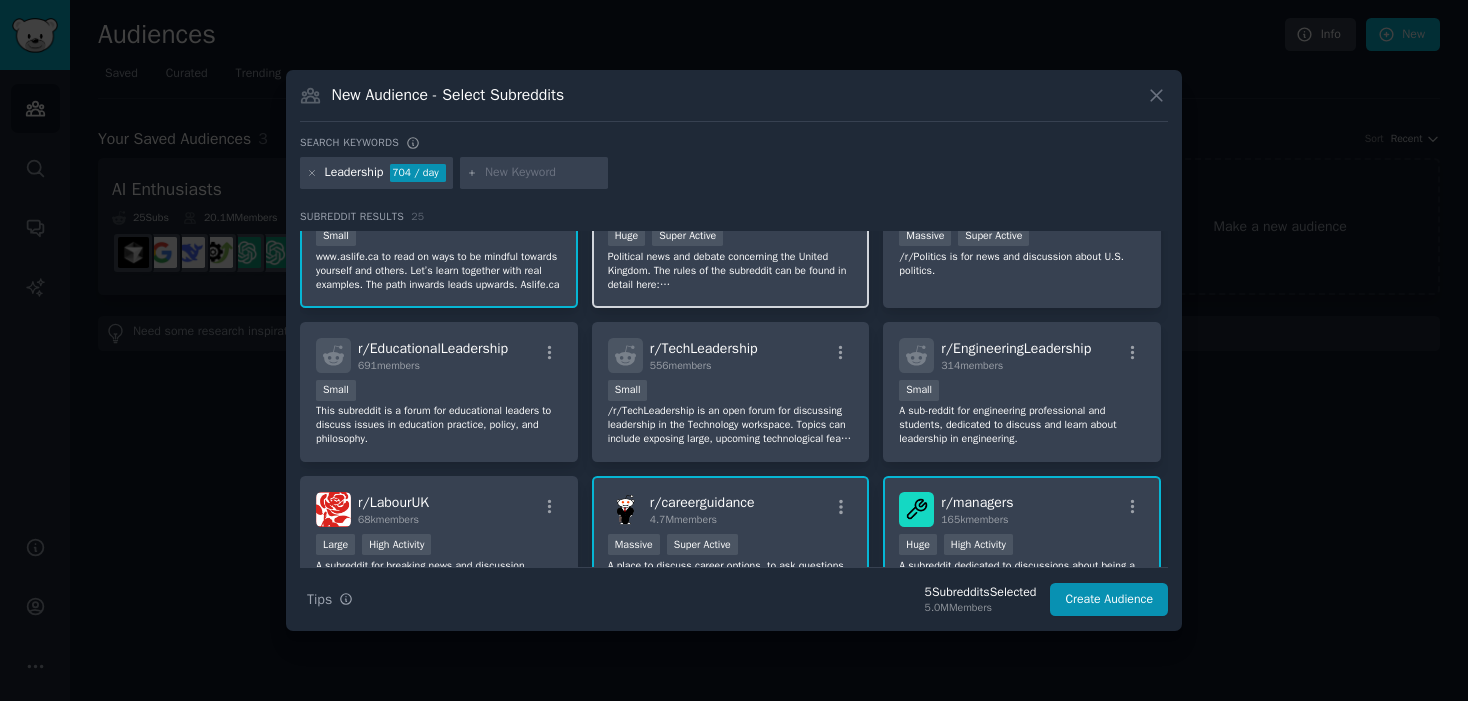 scroll, scrollTop: 231, scrollLeft: 0, axis: vertical 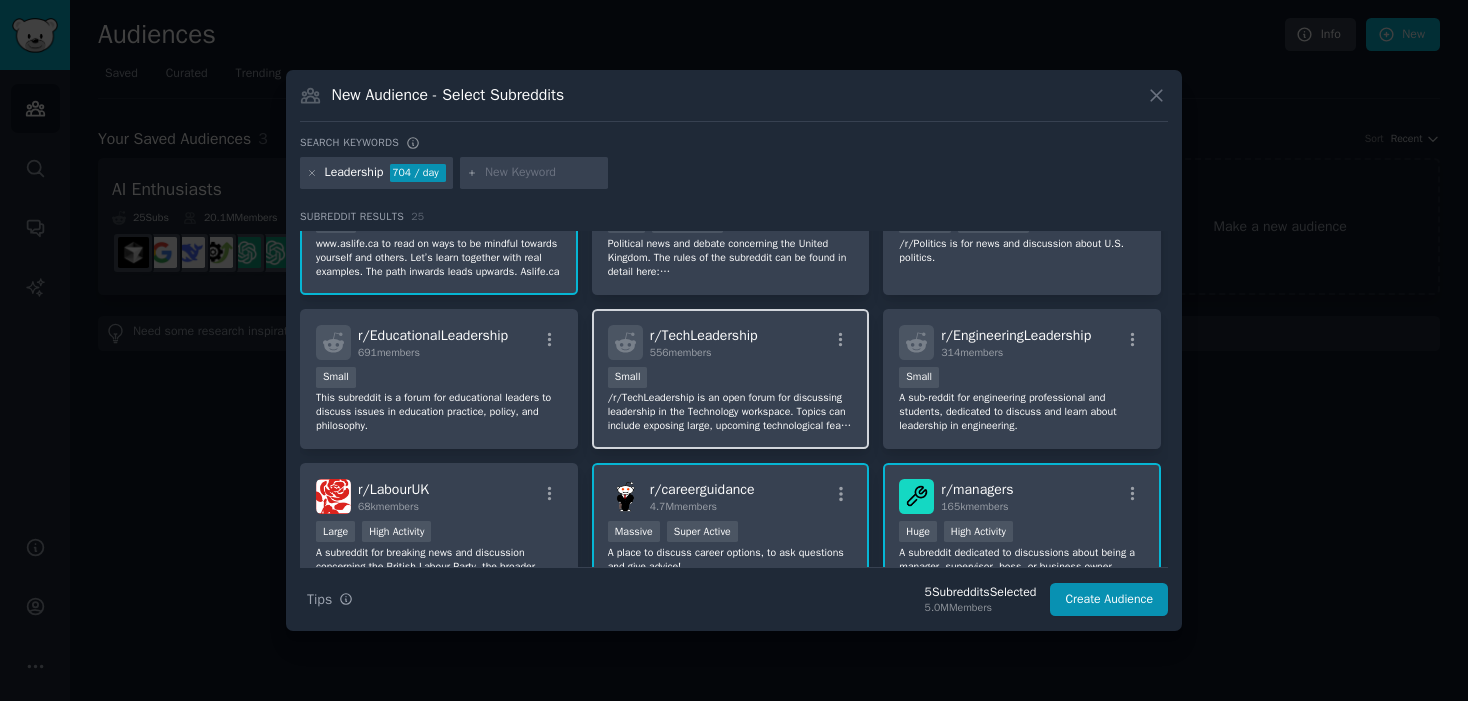 click on "Small" at bounding box center (731, 379) 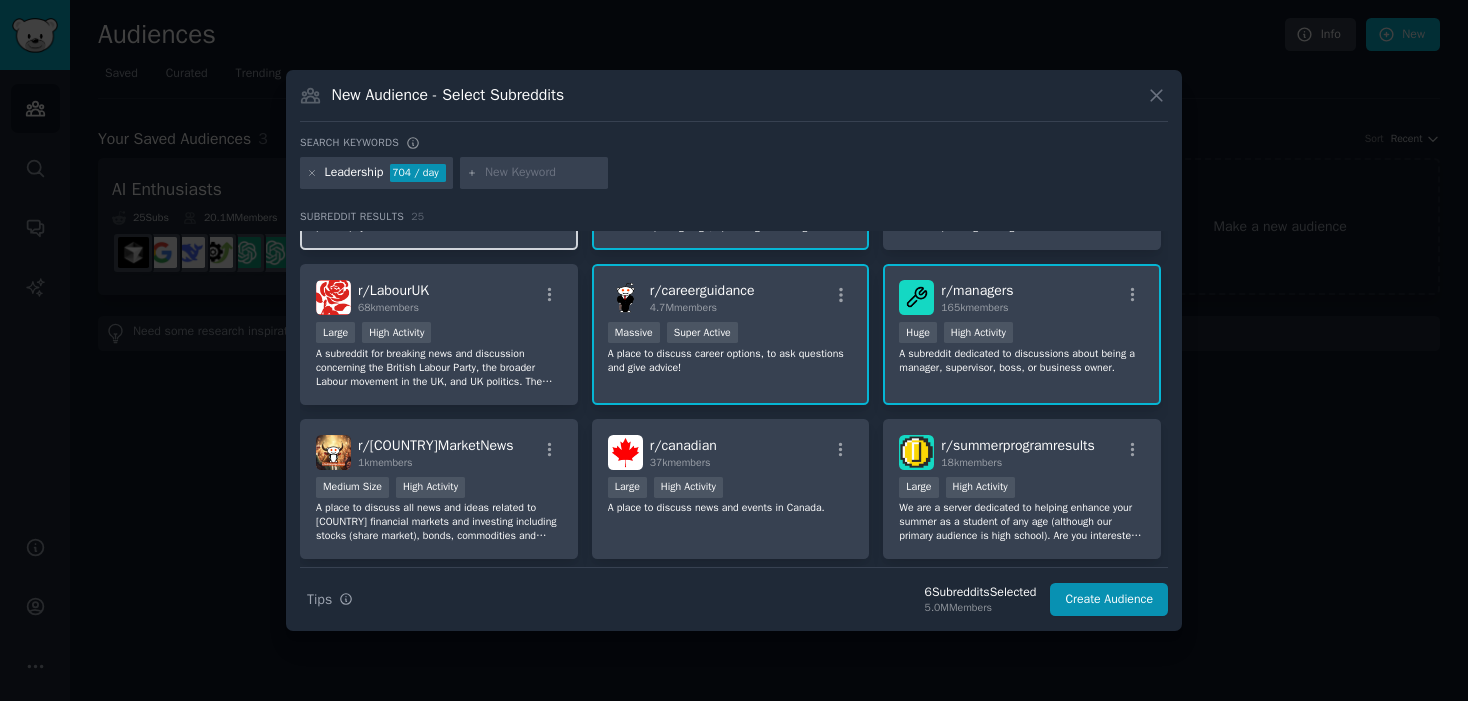 scroll, scrollTop: 433, scrollLeft: 0, axis: vertical 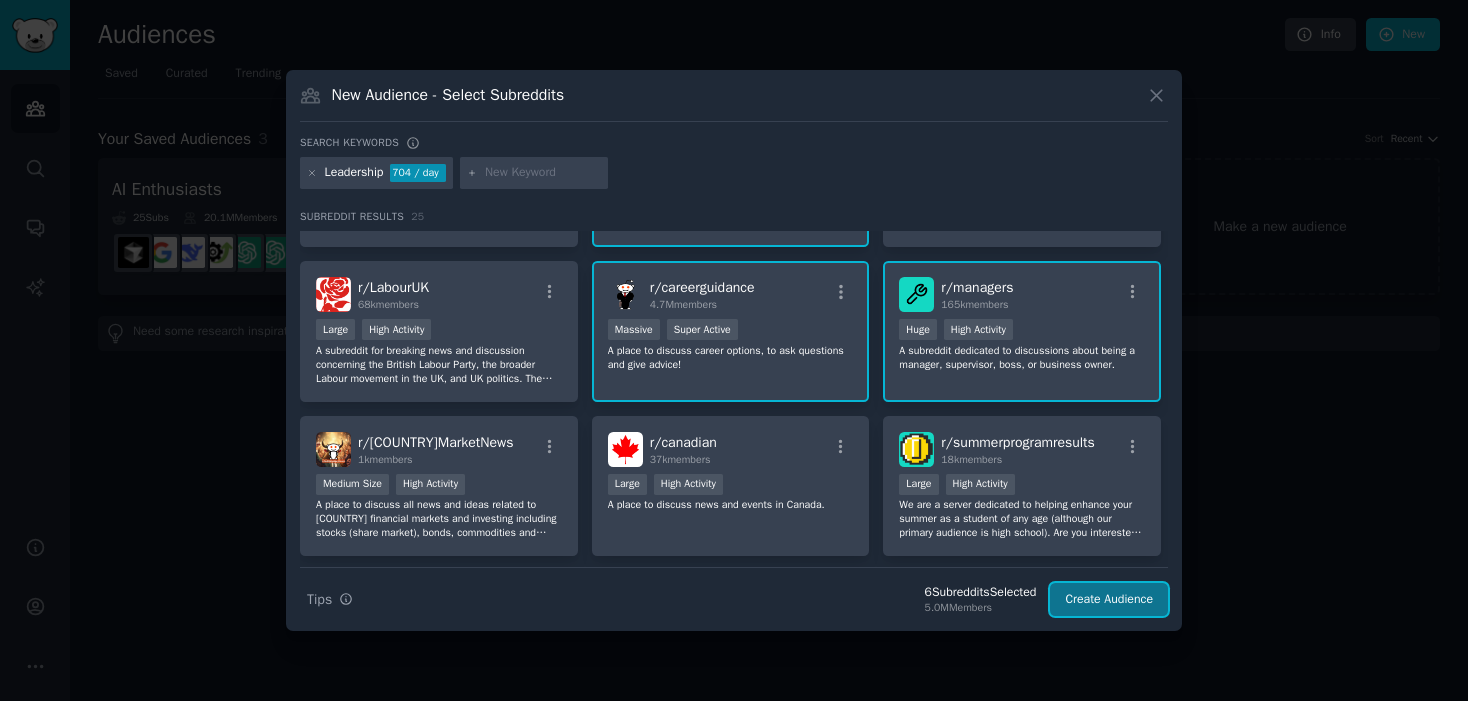 click on "Create Audience" at bounding box center (1109, 600) 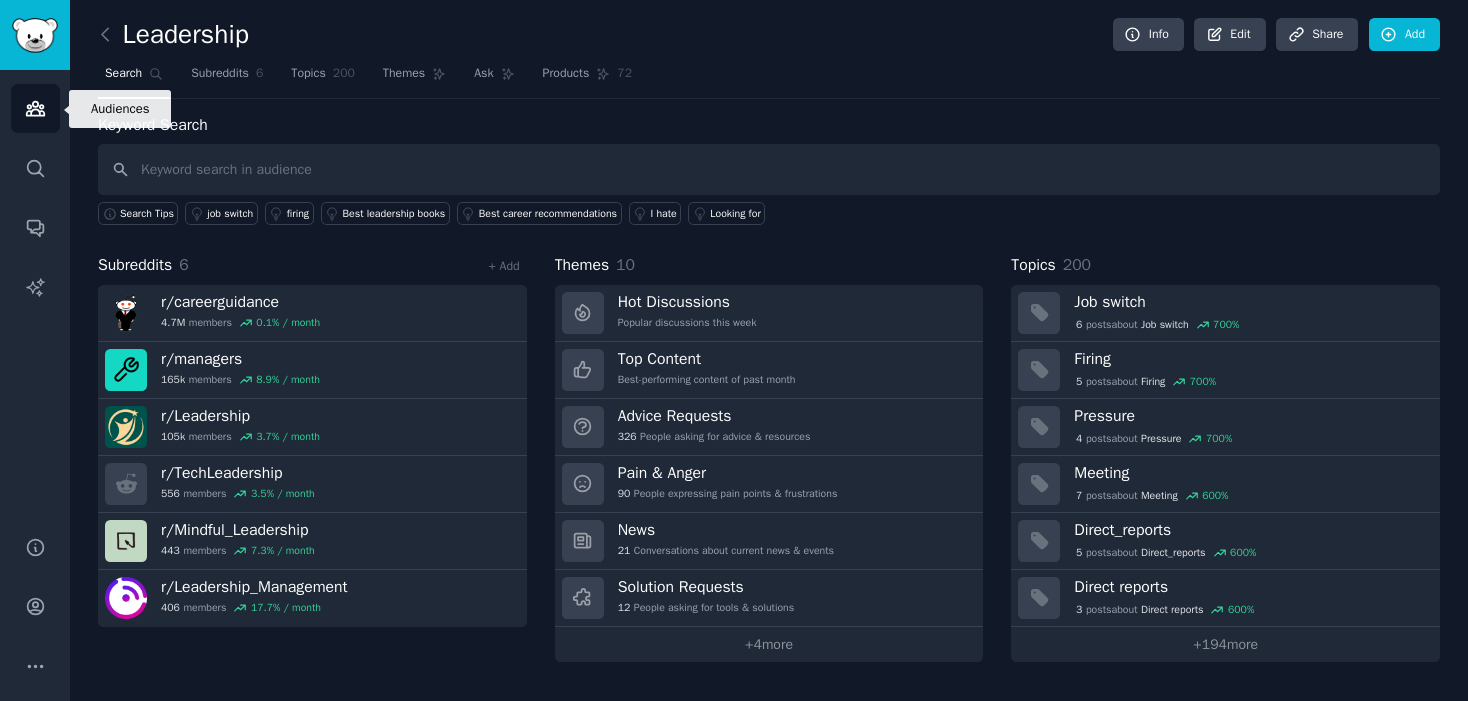 click 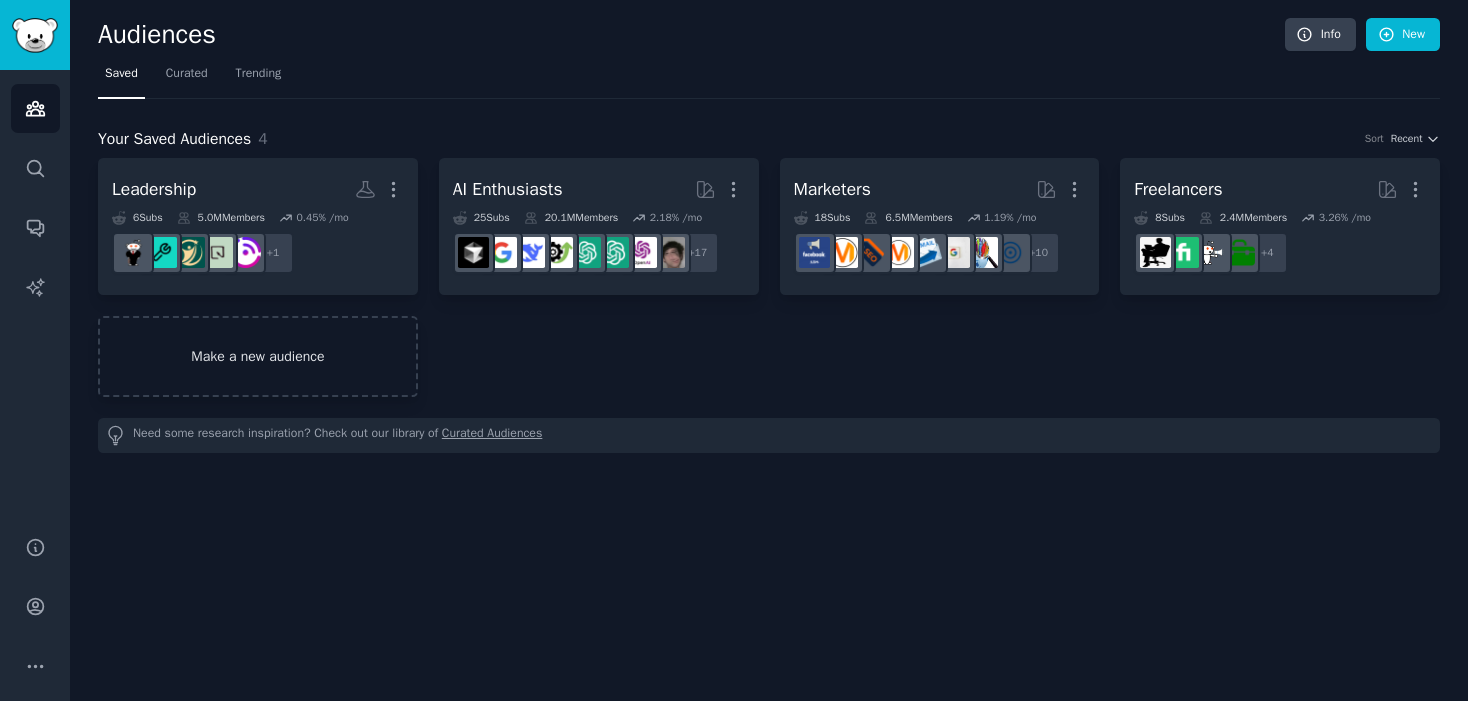 click on "Make a new audience" at bounding box center (258, 356) 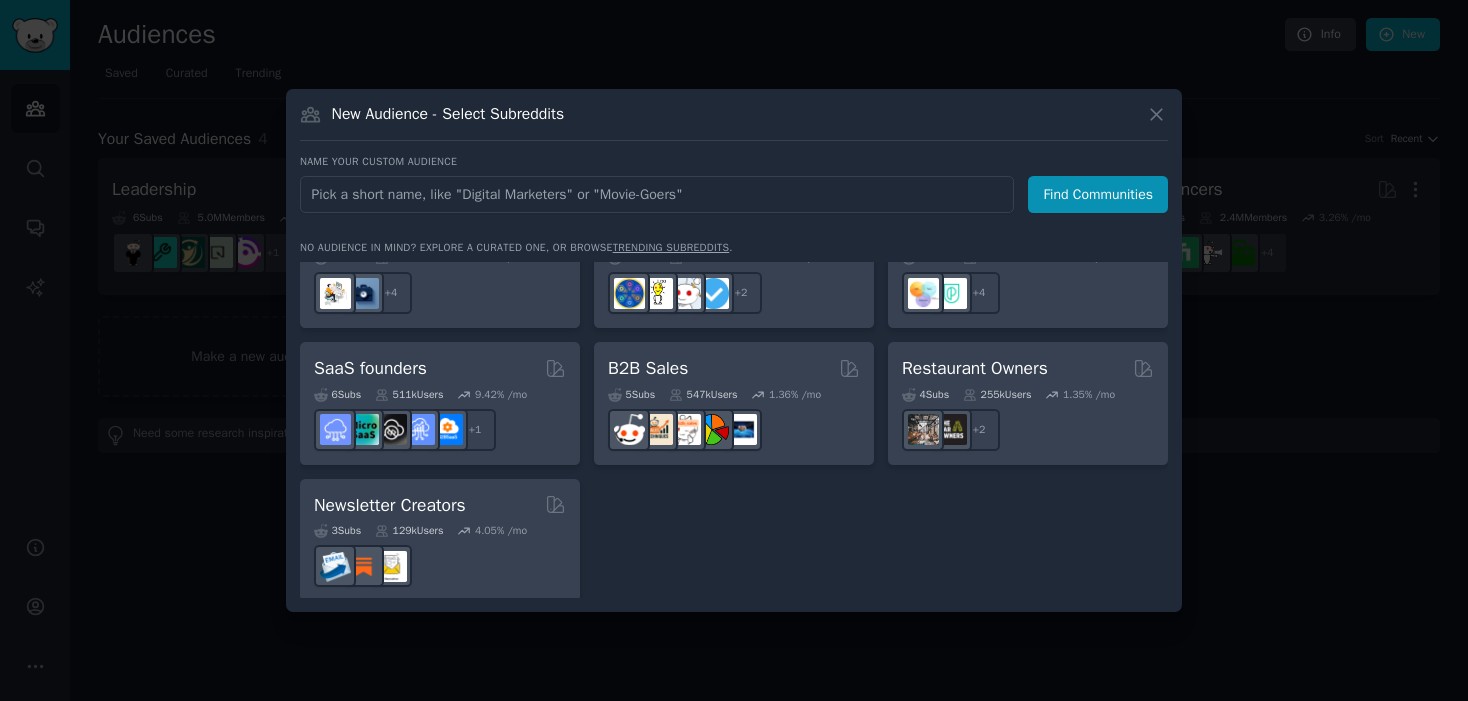 scroll, scrollTop: 1561, scrollLeft: 0, axis: vertical 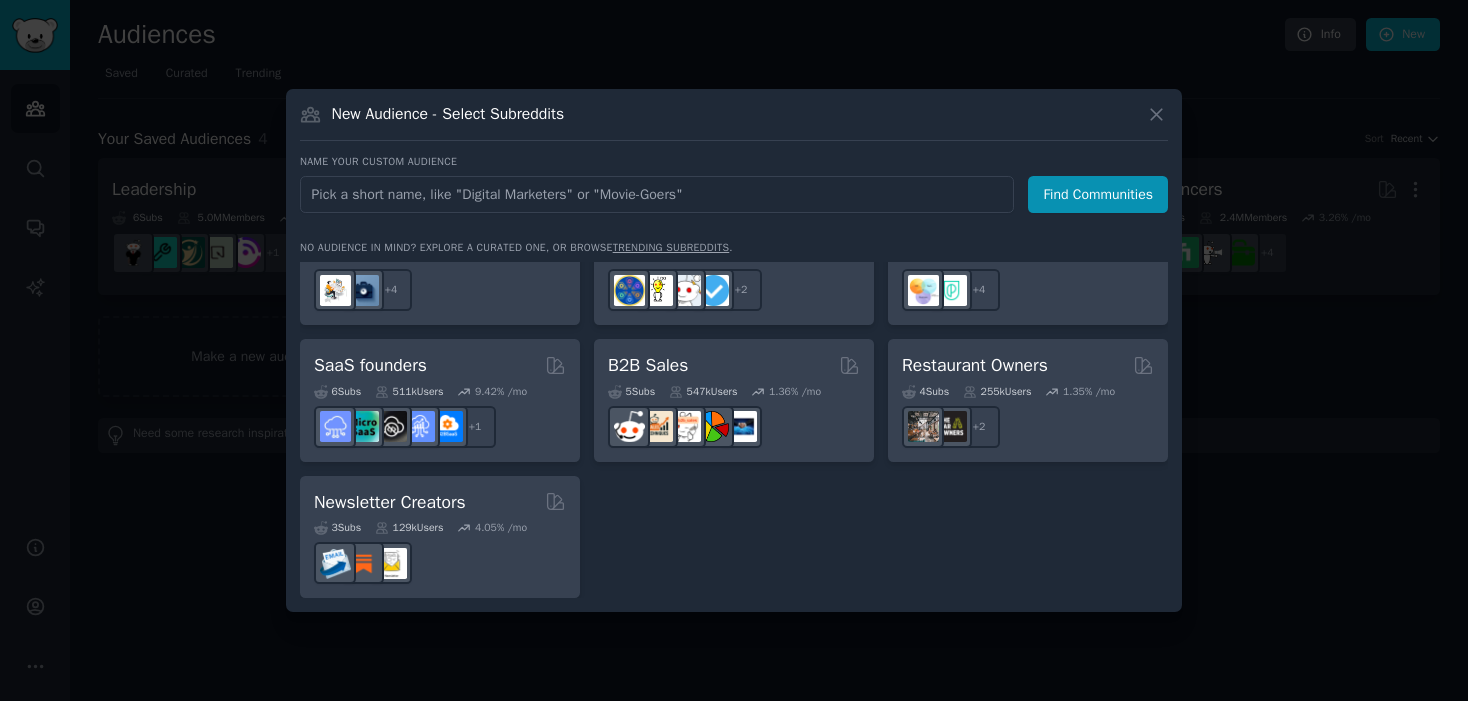 click at bounding box center [734, 350] 